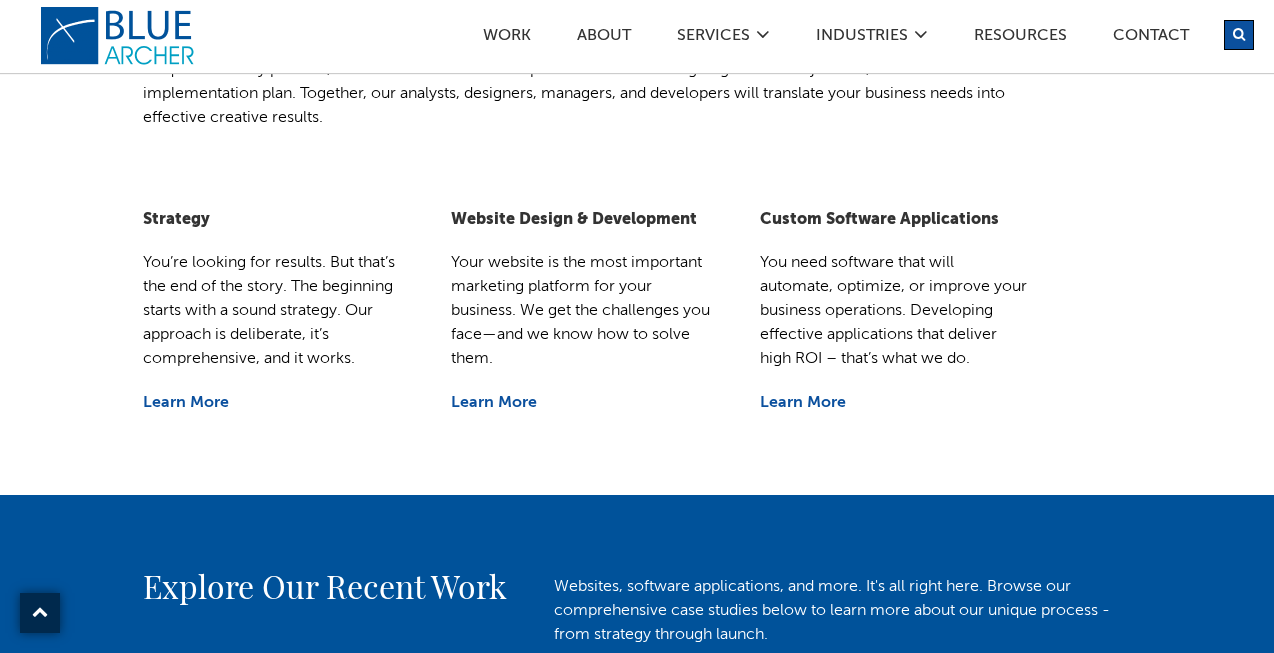 scroll, scrollTop: 923, scrollLeft: 0, axis: vertical 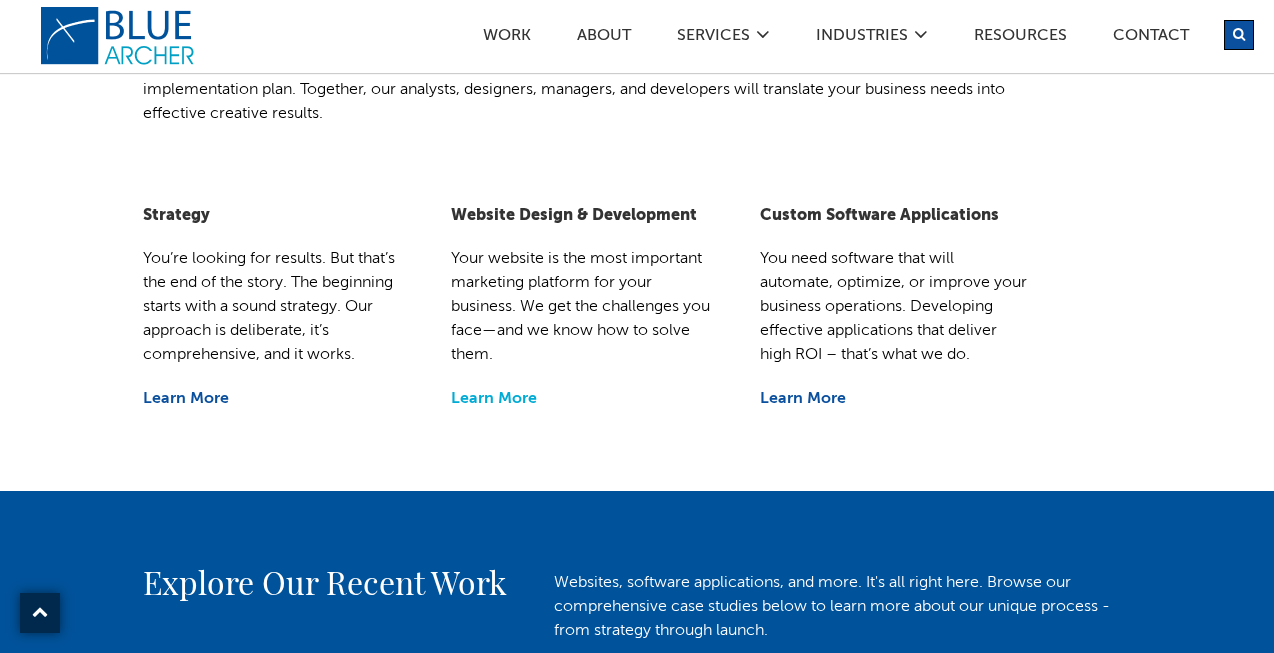 click on "Learn More" at bounding box center (494, 399) 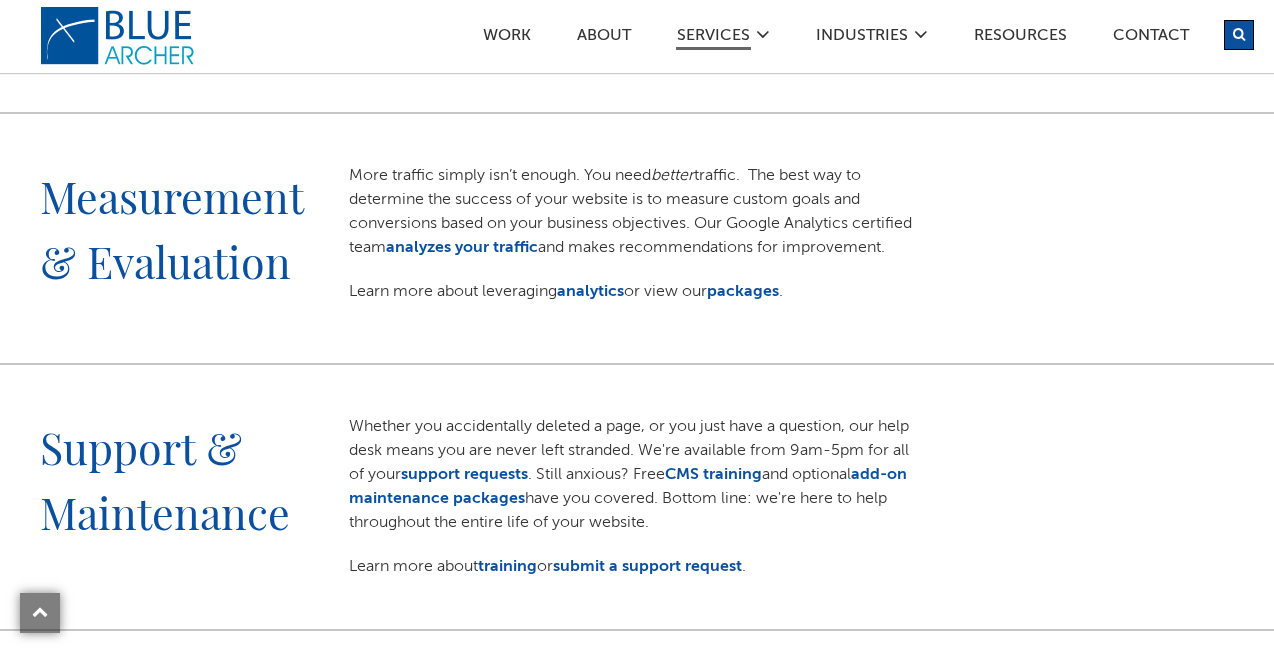 scroll, scrollTop: 2019, scrollLeft: 0, axis: vertical 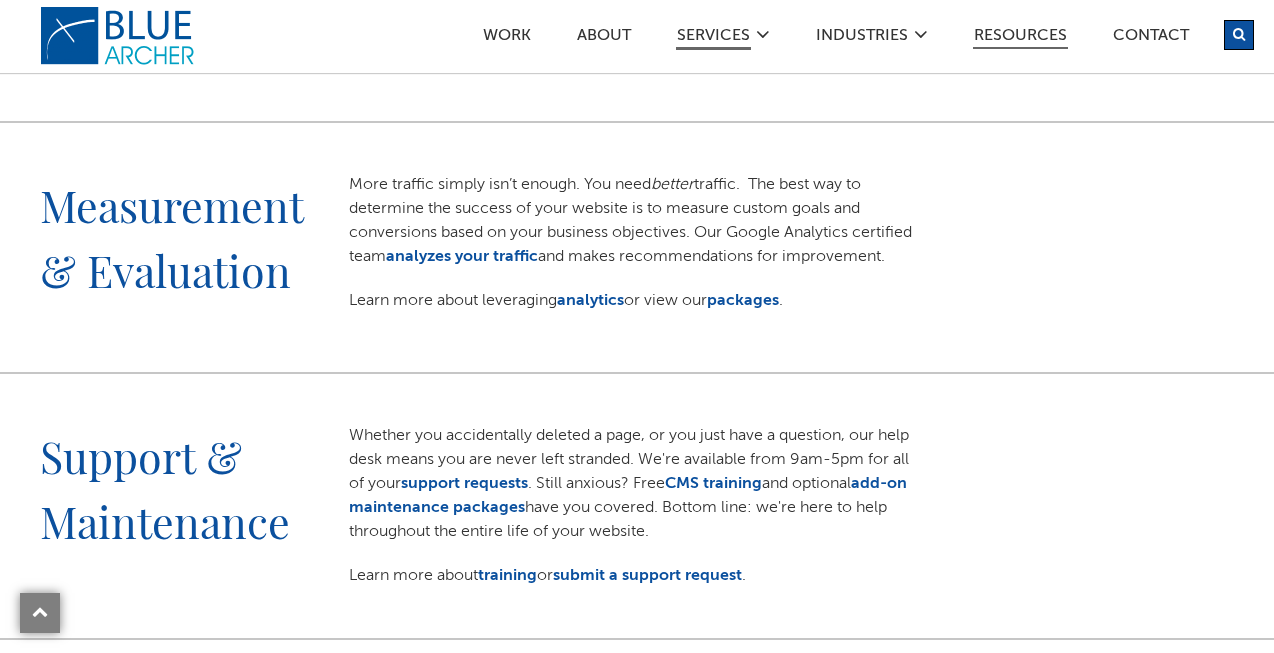 click on "Resources" at bounding box center [1020, 38] 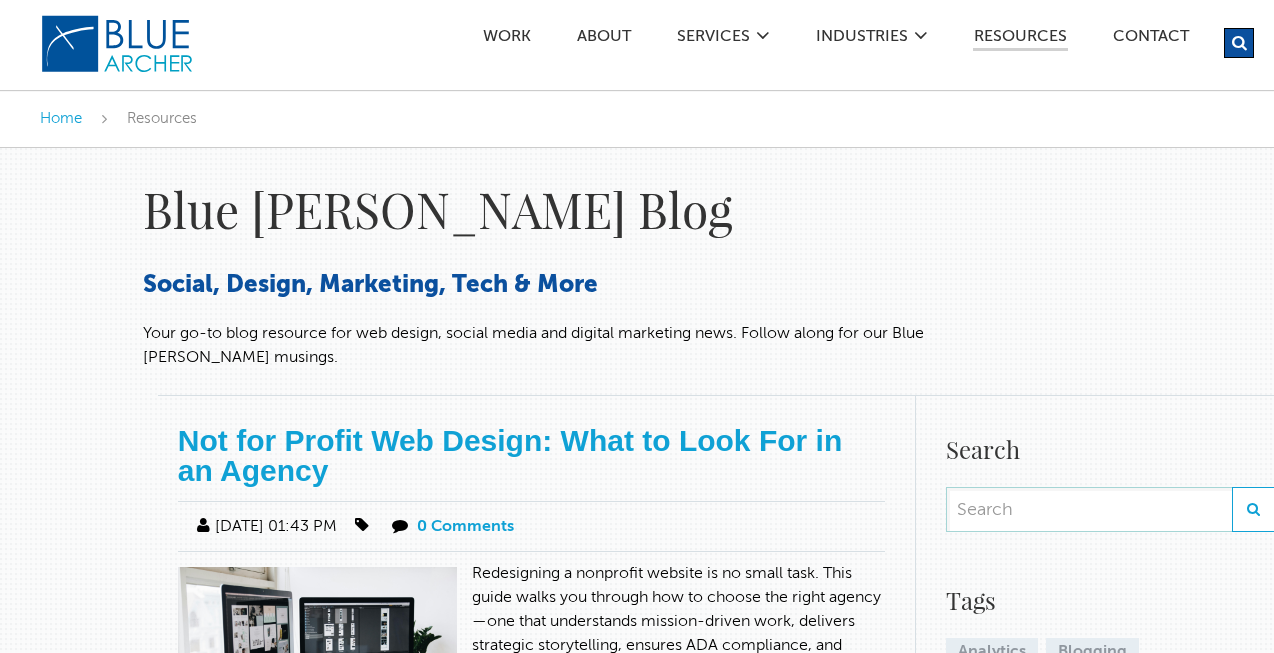 scroll, scrollTop: 0, scrollLeft: 0, axis: both 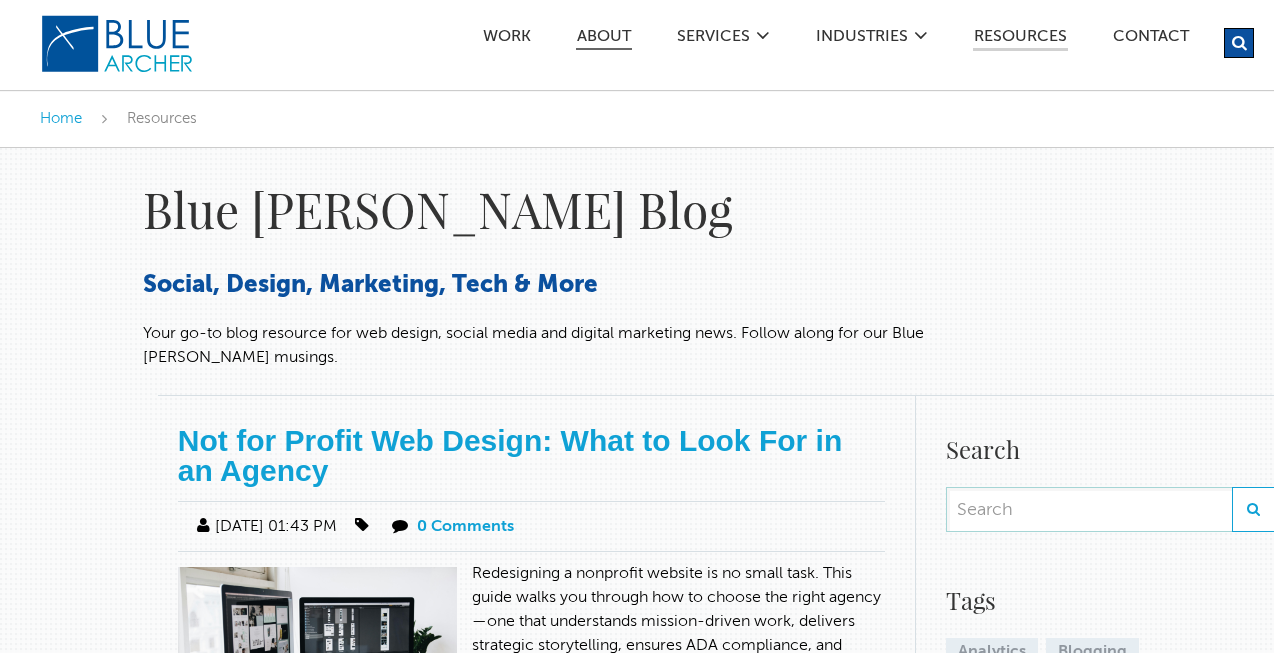 click on "ABOUT" at bounding box center [604, 39] 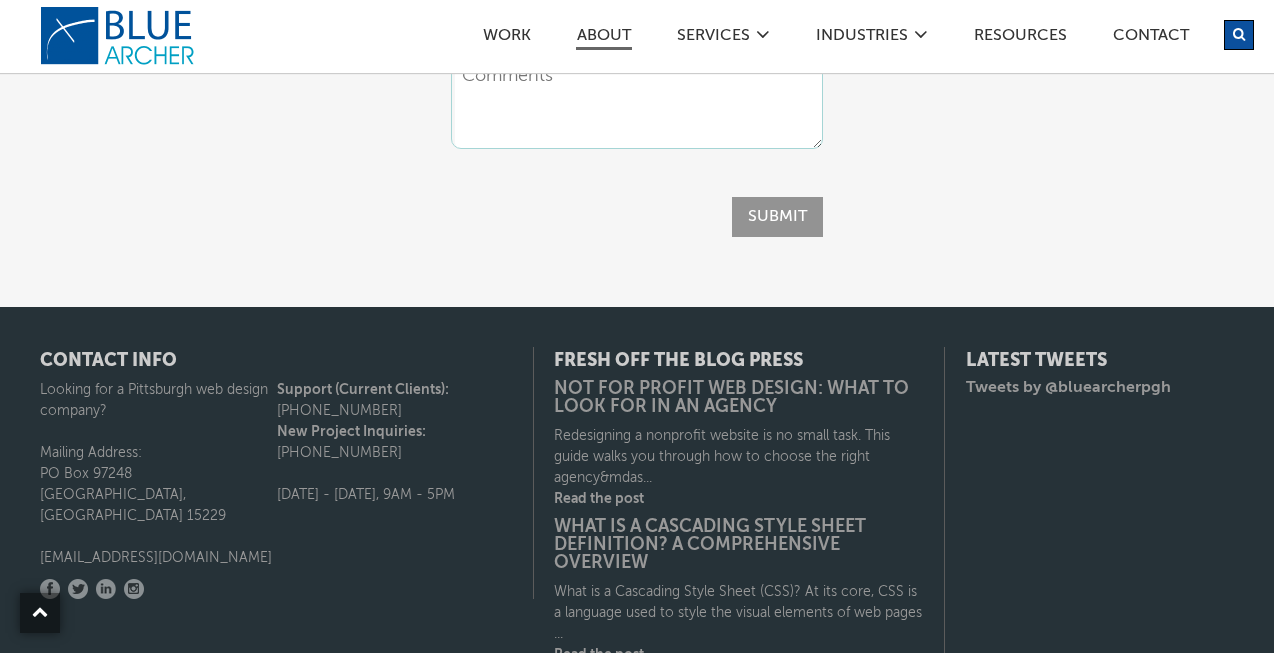 scroll, scrollTop: 5584, scrollLeft: 0, axis: vertical 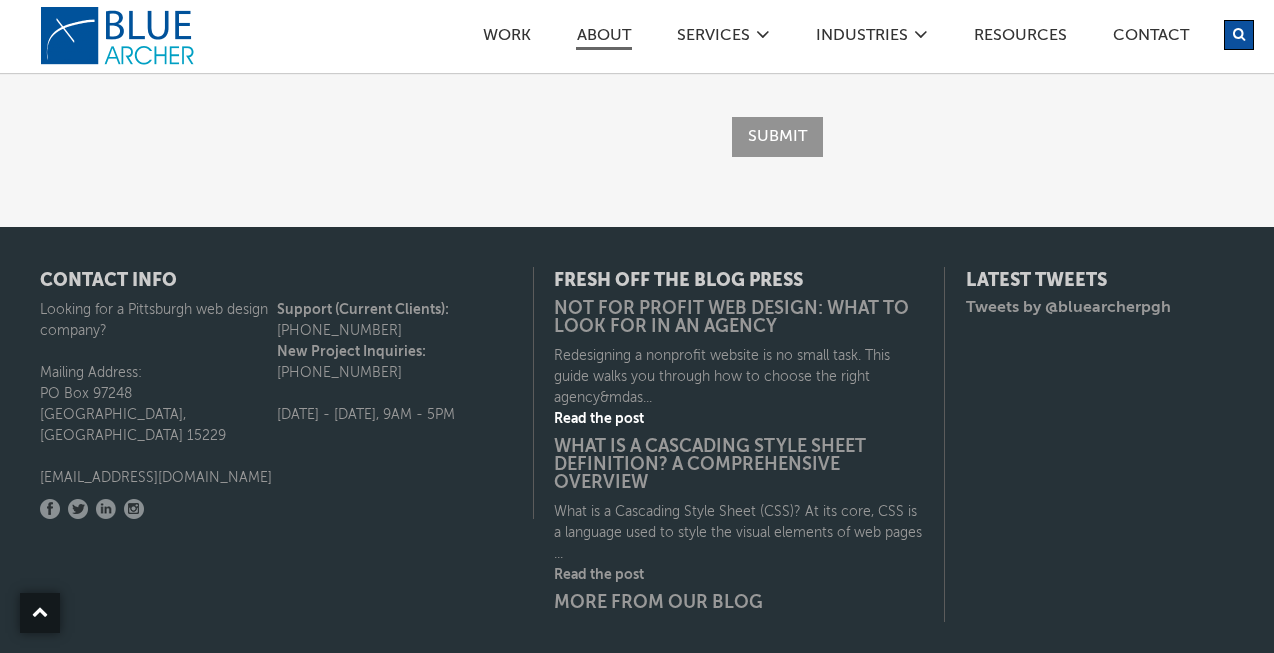 click on "Read the post" at bounding box center (739, 419) 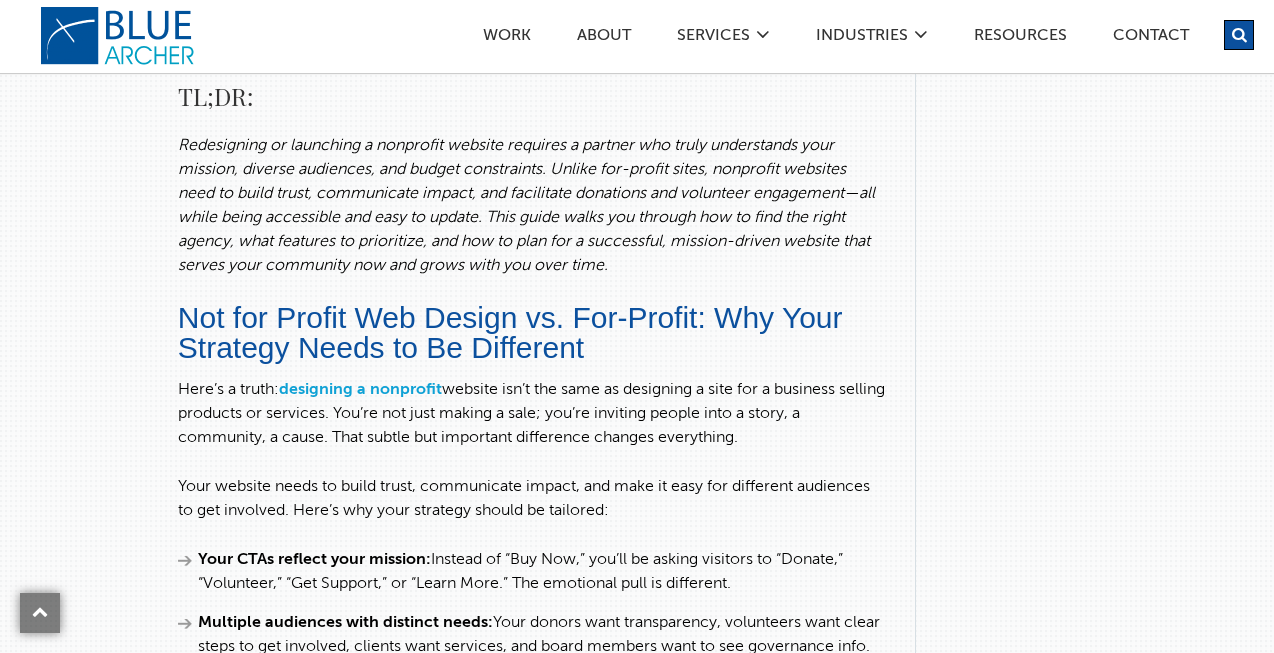 scroll, scrollTop: 2087, scrollLeft: 0, axis: vertical 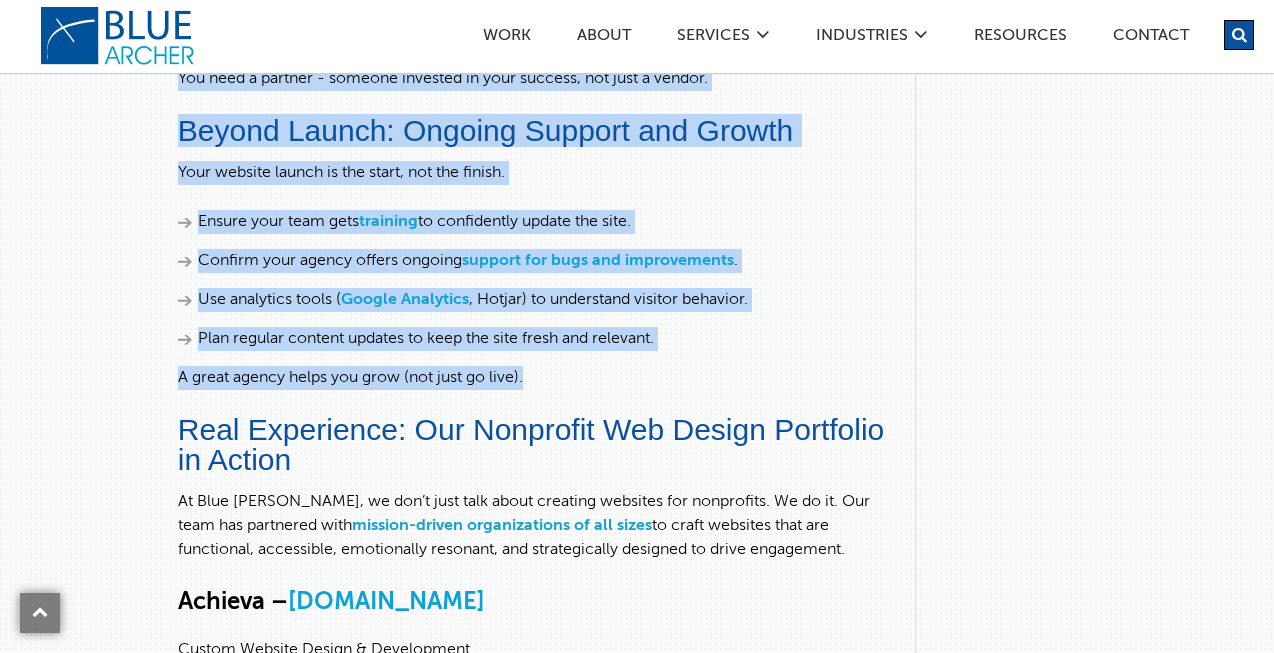 drag, startPoint x: 181, startPoint y: 276, endPoint x: 889, endPoint y: 391, distance: 717.2789 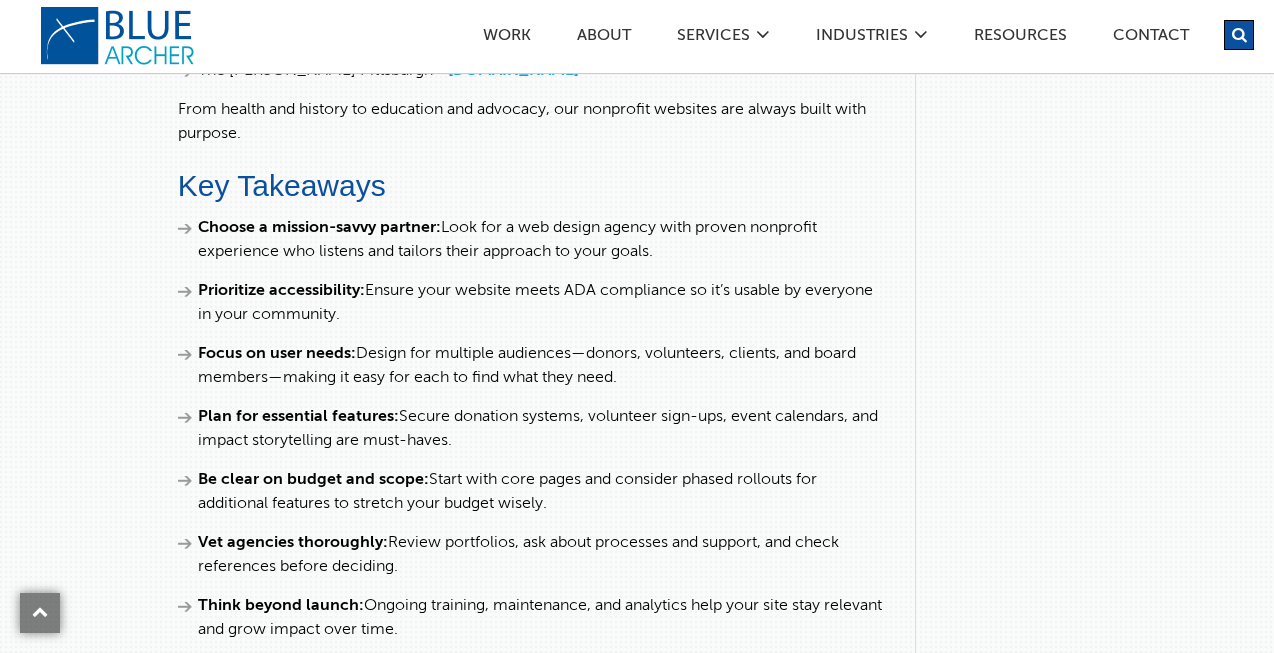 scroll, scrollTop: 9797, scrollLeft: 0, axis: vertical 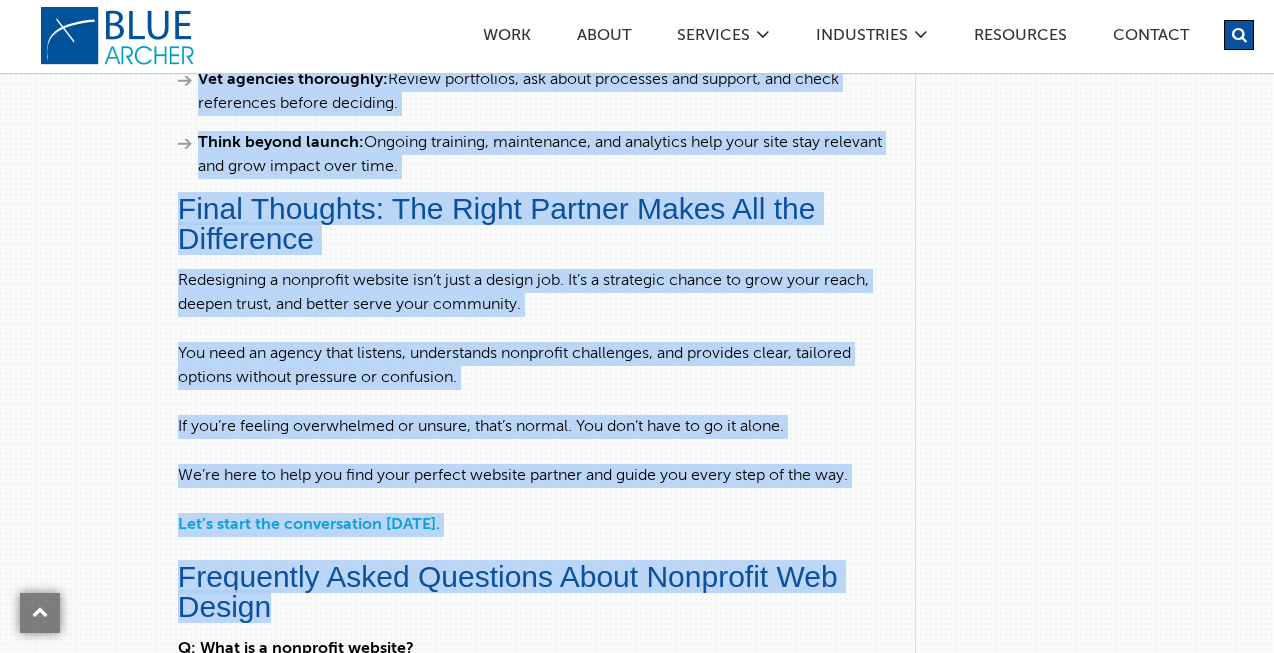 drag, startPoint x: 180, startPoint y: 167, endPoint x: 693, endPoint y: 153, distance: 513.191 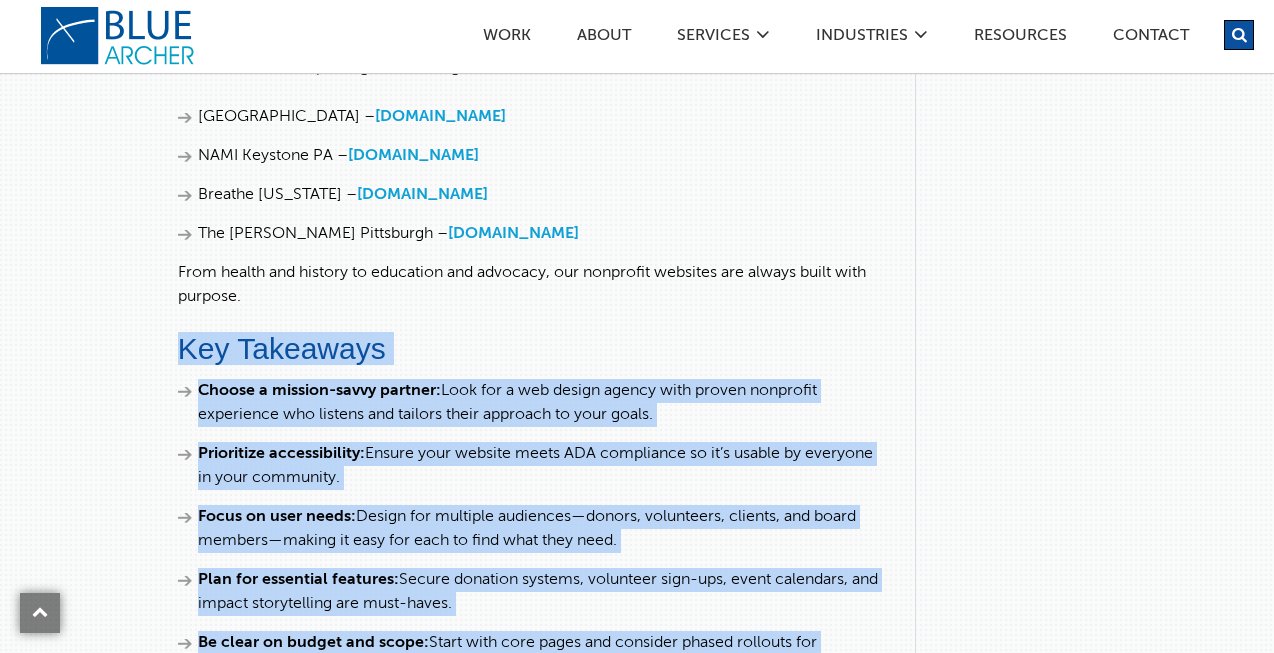 scroll, scrollTop: 9633, scrollLeft: 0, axis: vertical 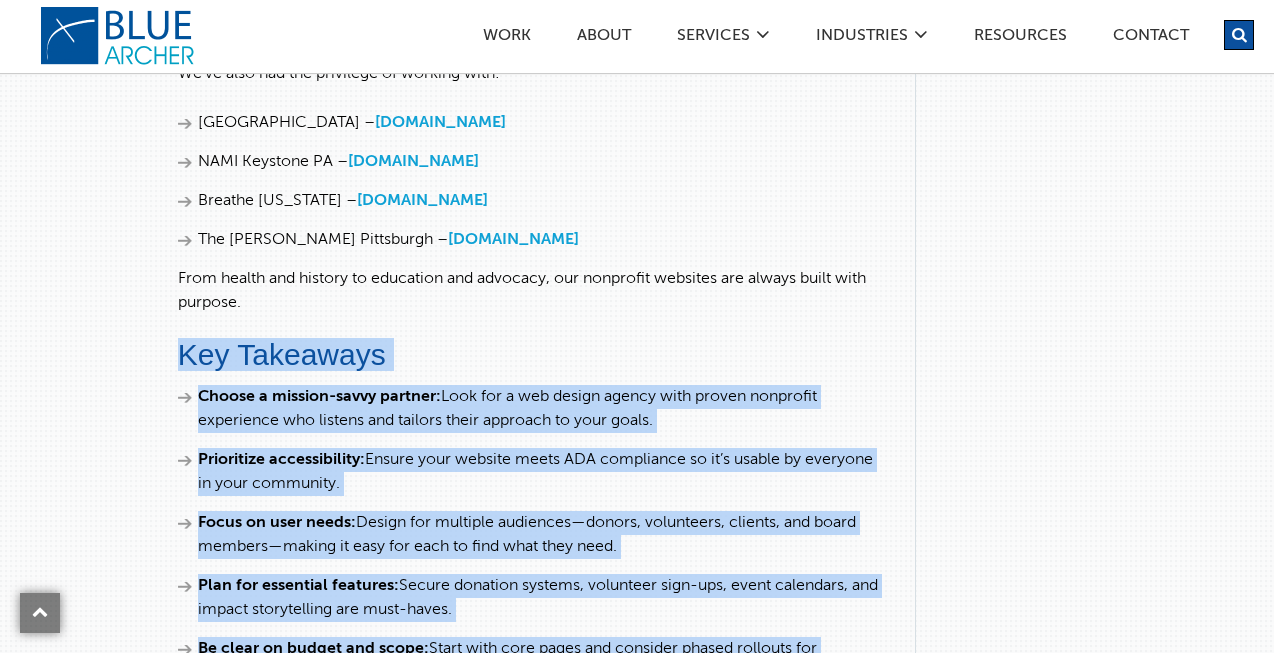 click on "Plan for essential features:  Secure donation systems, volunteer sign-ups, event calendars, and impact storytelling are must-haves." at bounding box center (531, 598) 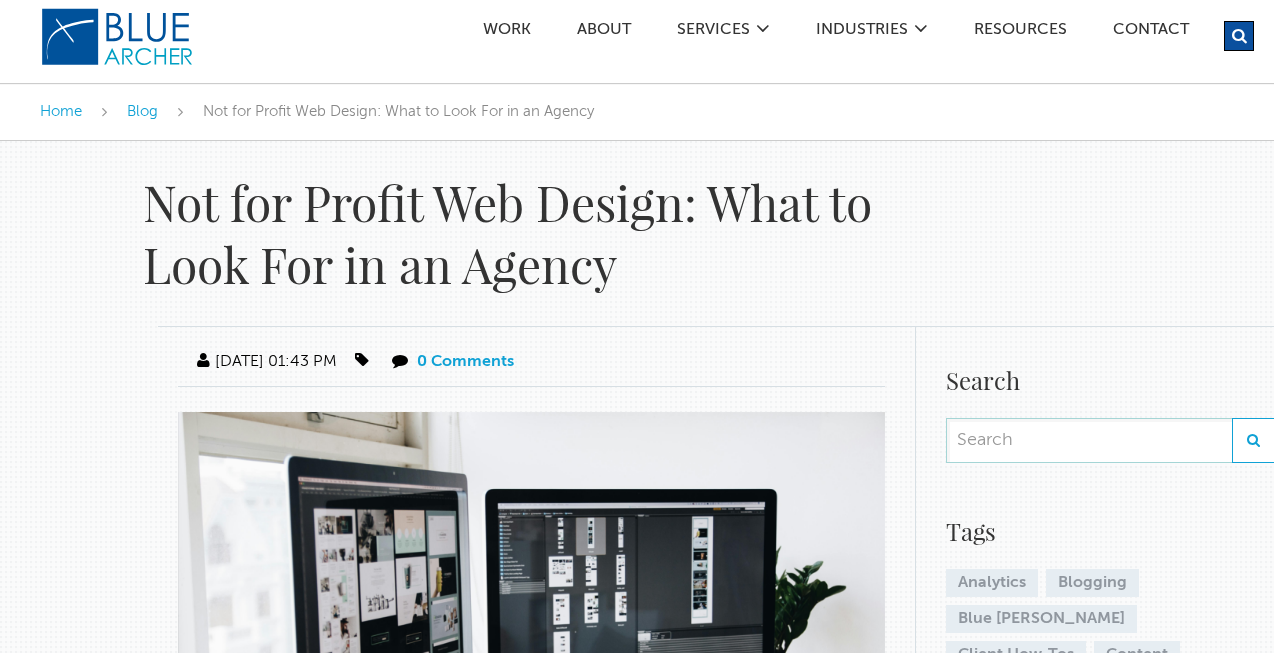 scroll, scrollTop: 0, scrollLeft: 0, axis: both 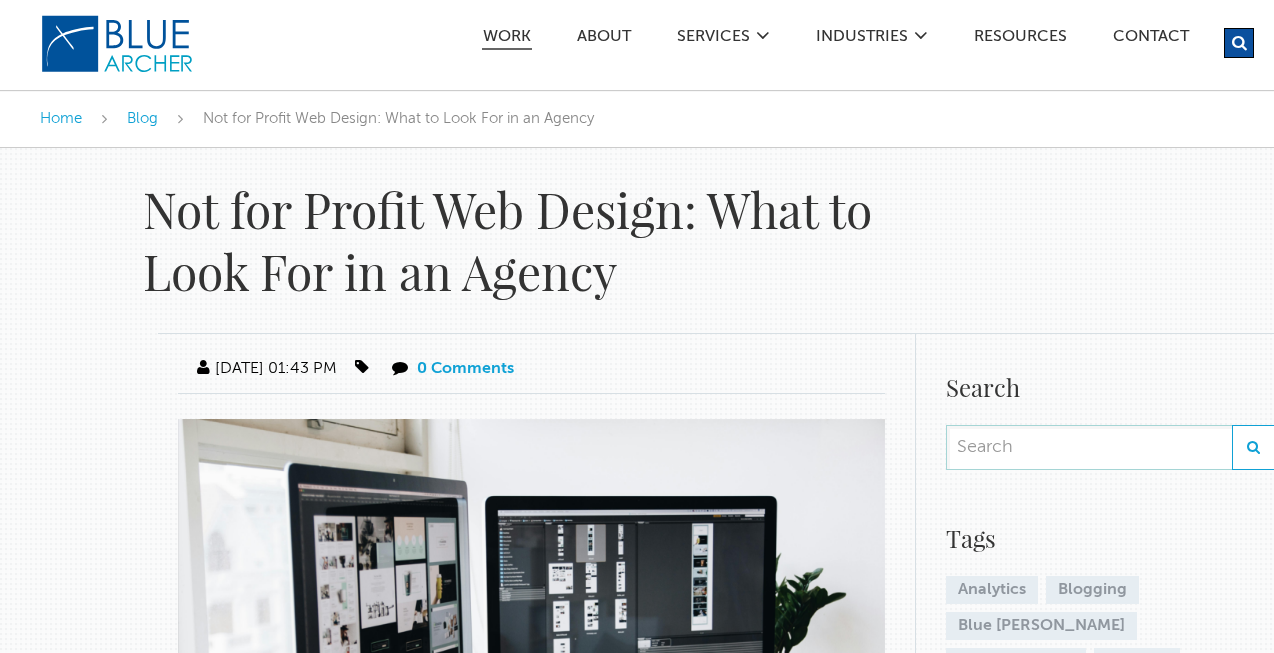 click on "Work" at bounding box center (507, 39) 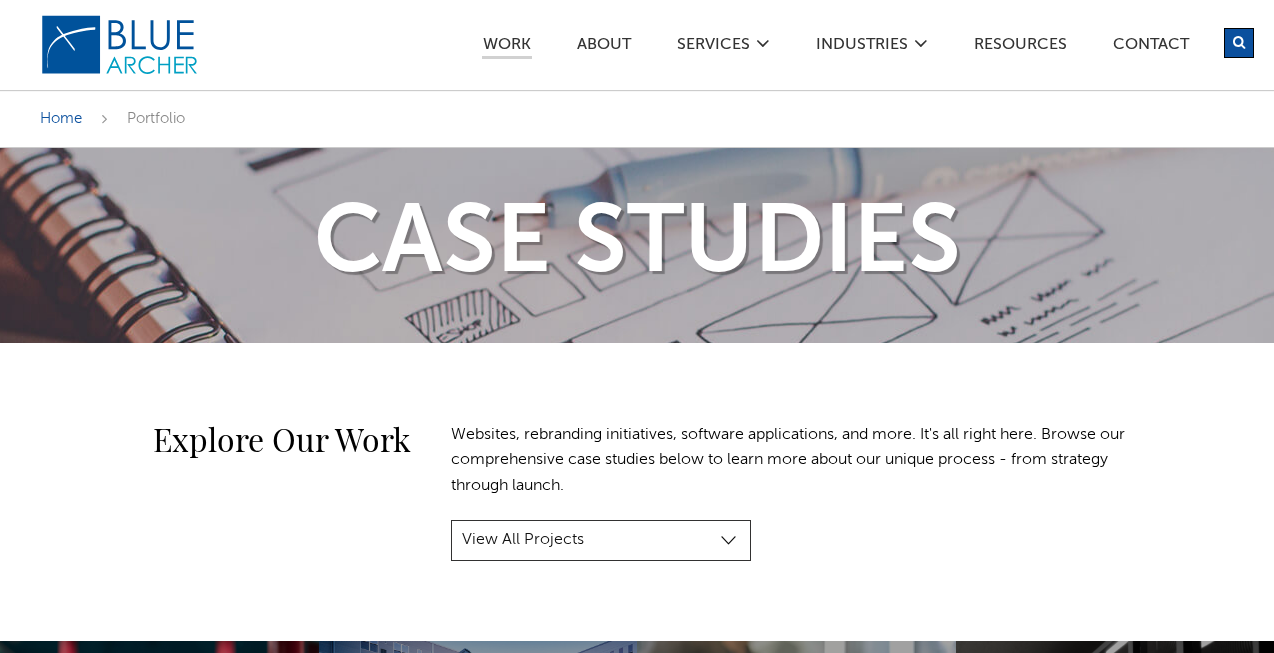 scroll, scrollTop: 0, scrollLeft: 0, axis: both 